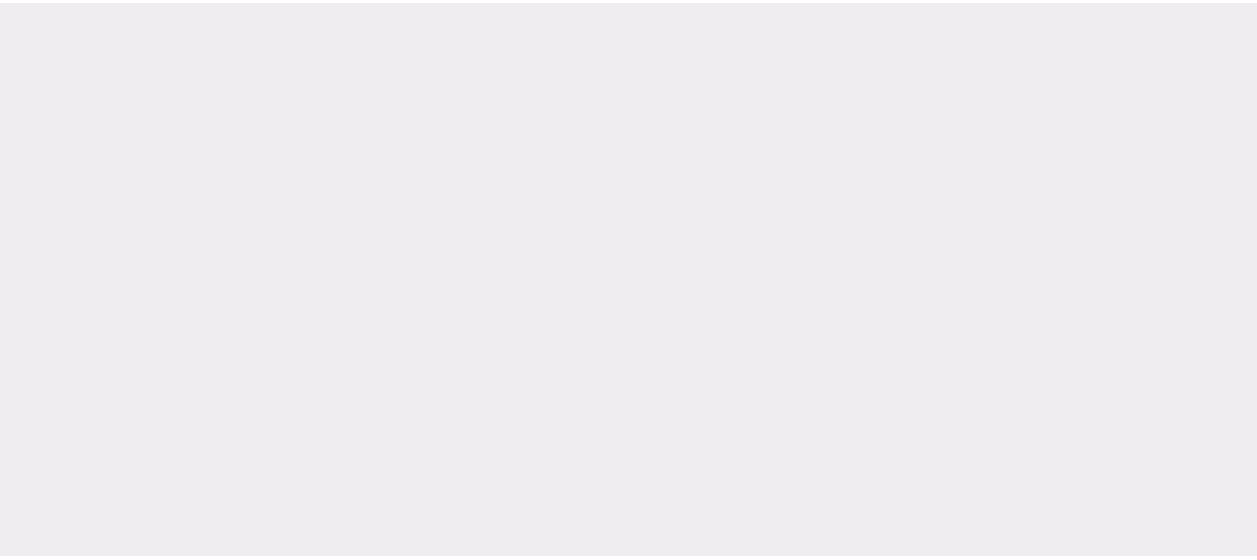 scroll, scrollTop: 0, scrollLeft: 0, axis: both 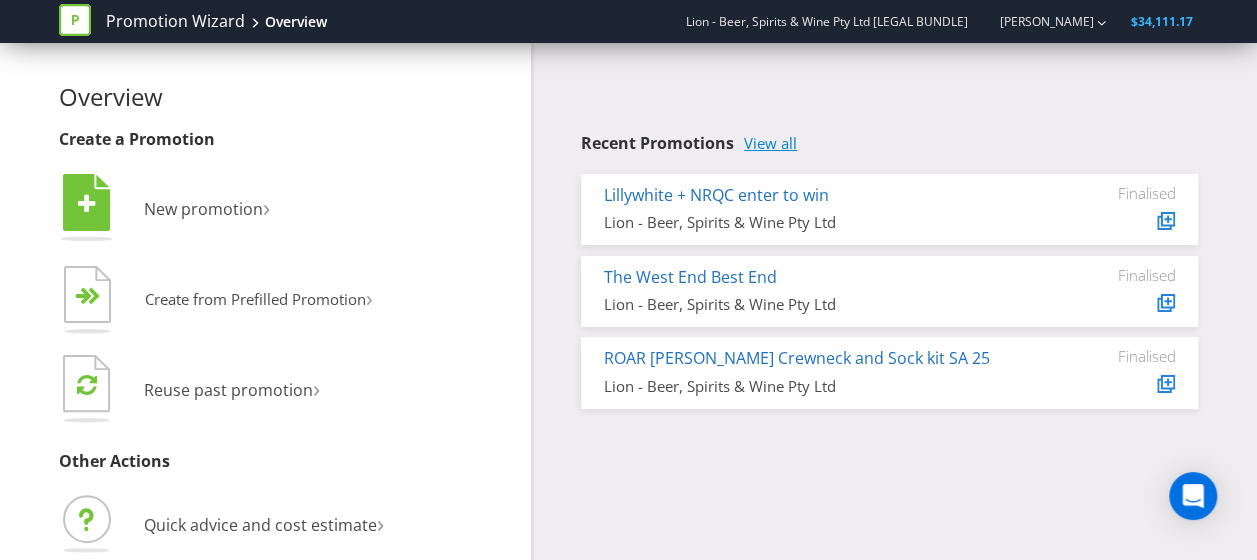 click on "View all" at bounding box center (770, 143) 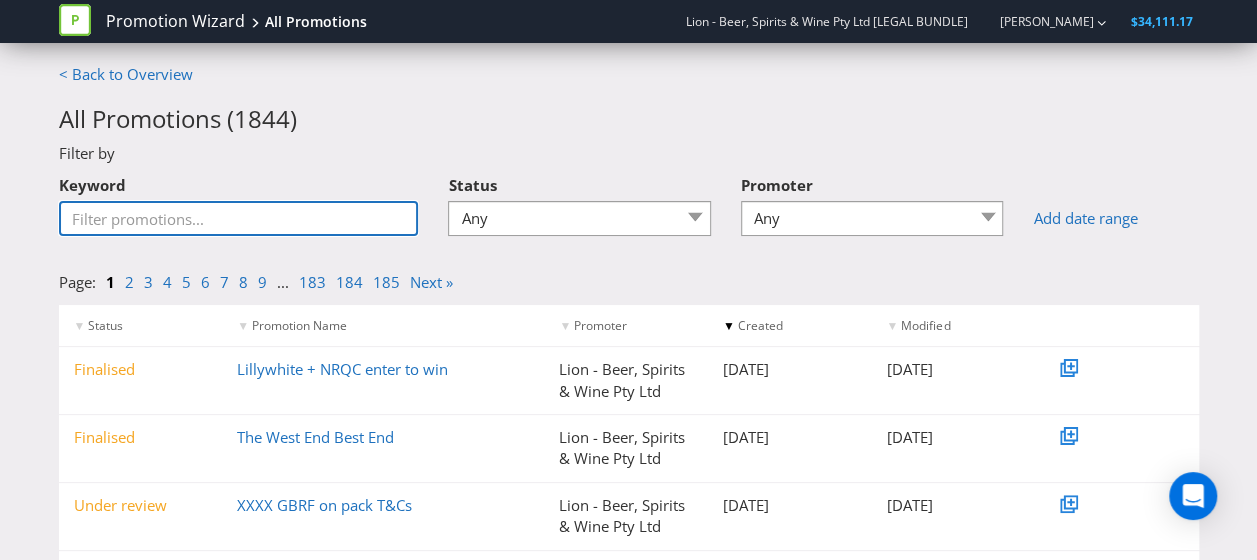 click on "Keyword" at bounding box center (239, 218) 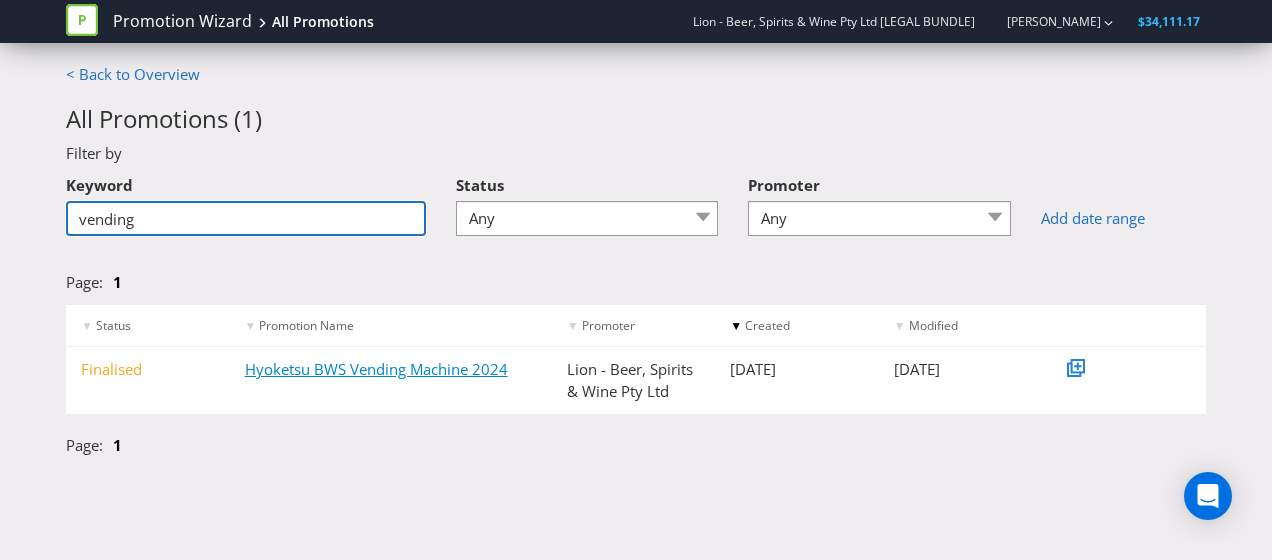 type on "vending" 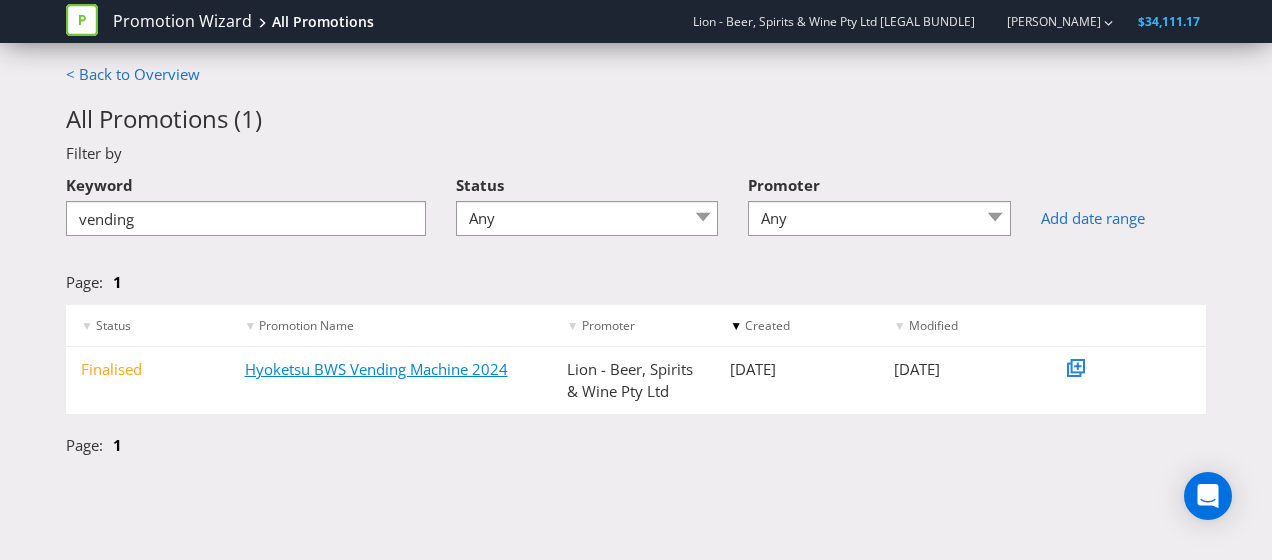 click on "Hyoketsu BWS Vending Machine 2024" at bounding box center [376, 369] 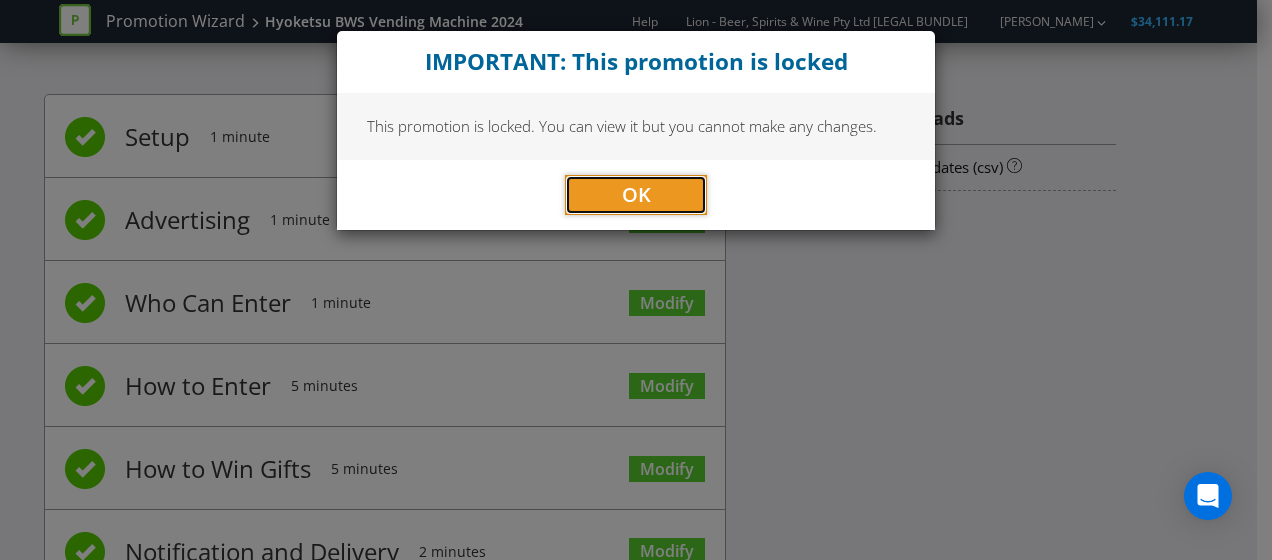 click on "OK" at bounding box center [636, 195] 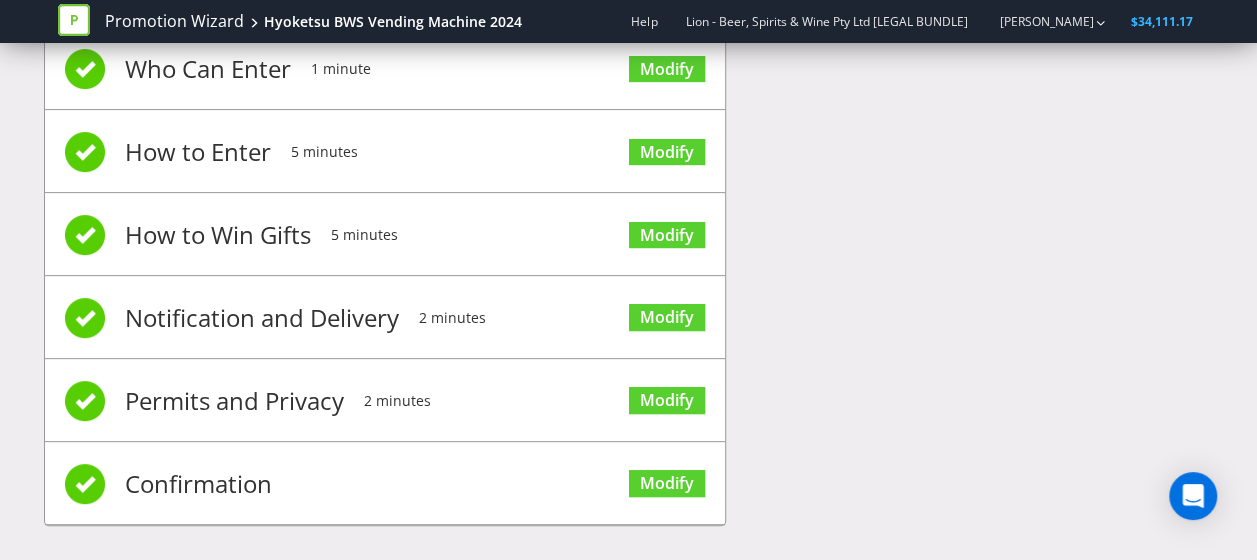 scroll, scrollTop: 241, scrollLeft: 0, axis: vertical 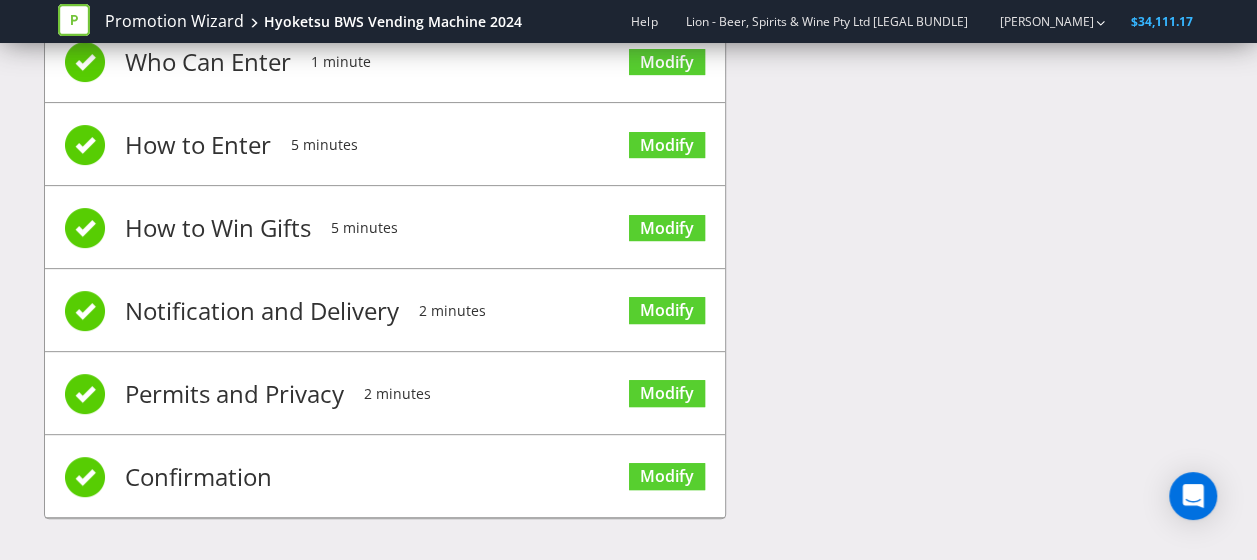 click on "Permits and Privacy" at bounding box center [234, 394] 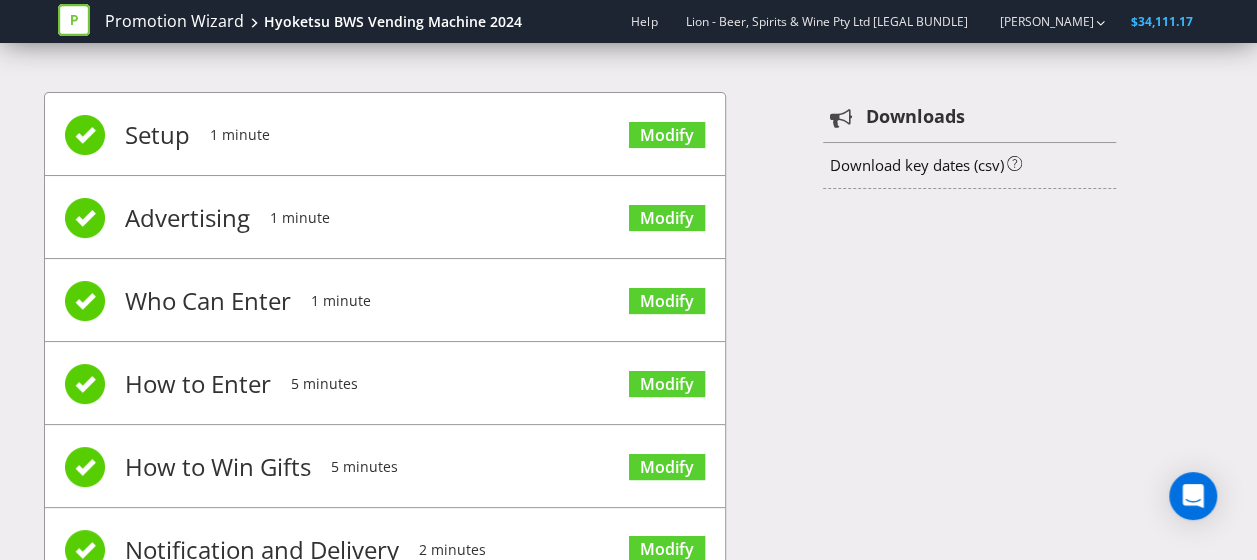 scroll, scrollTop: 0, scrollLeft: 0, axis: both 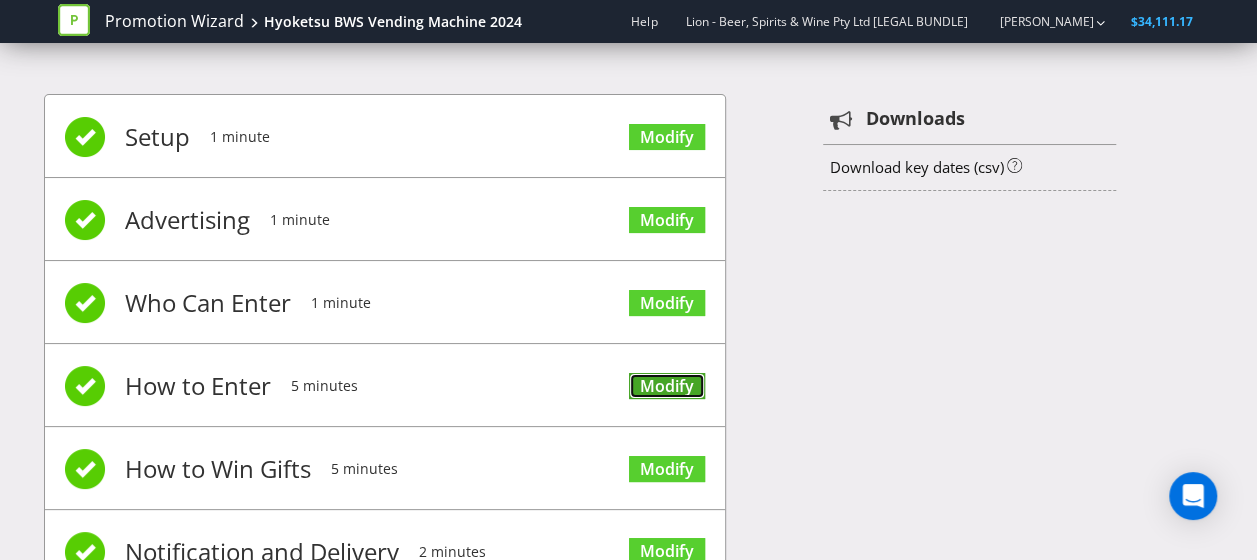 click on "Modify" at bounding box center [667, 386] 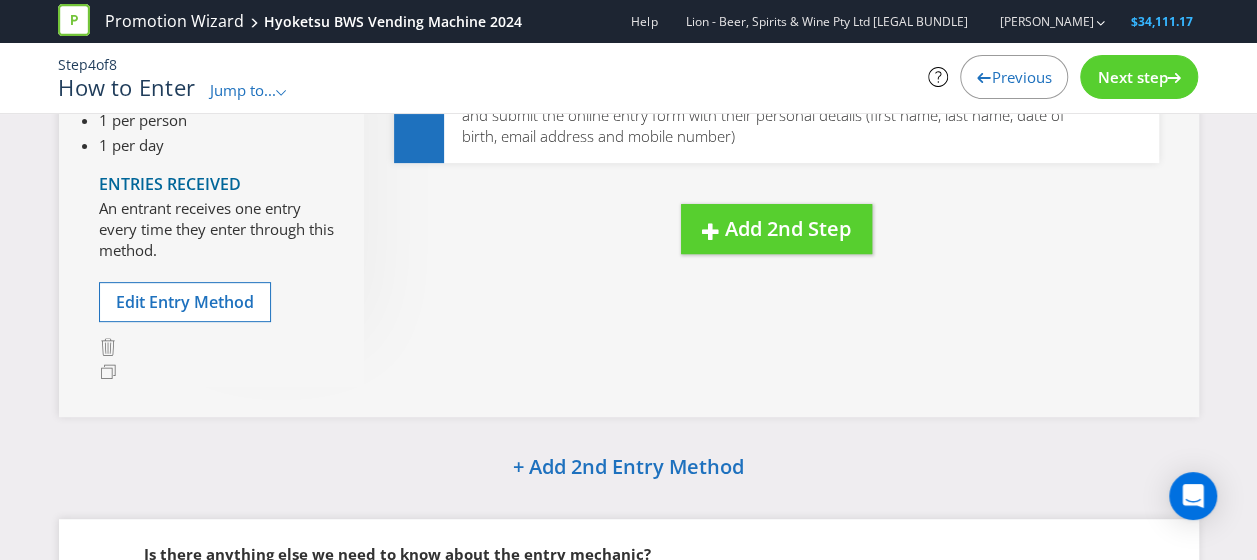 scroll, scrollTop: 512, scrollLeft: 0, axis: vertical 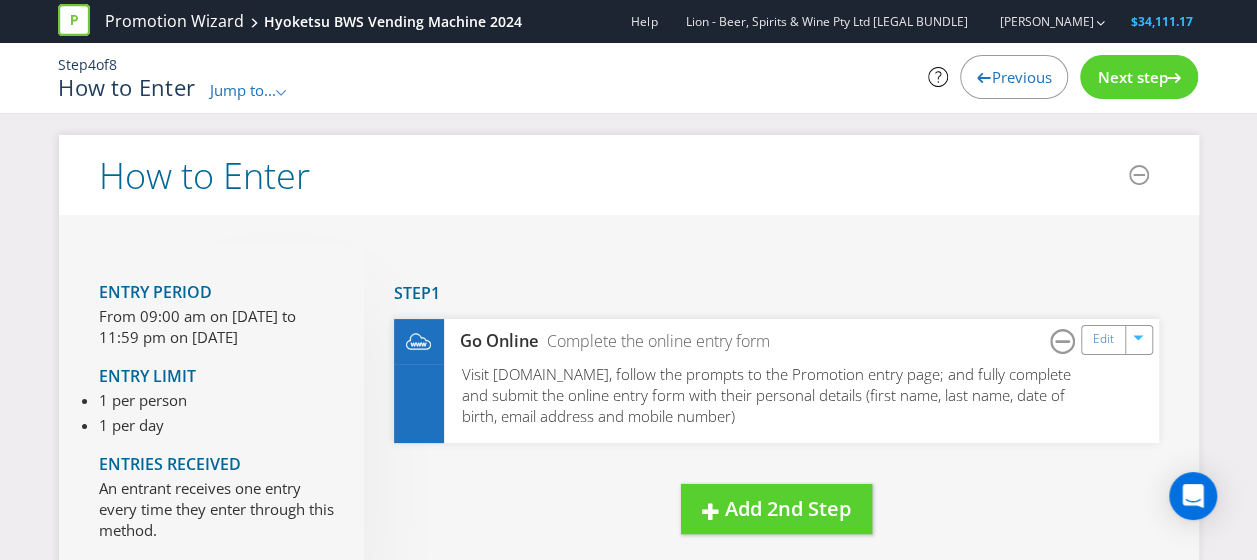 click at bounding box center (984, 74) 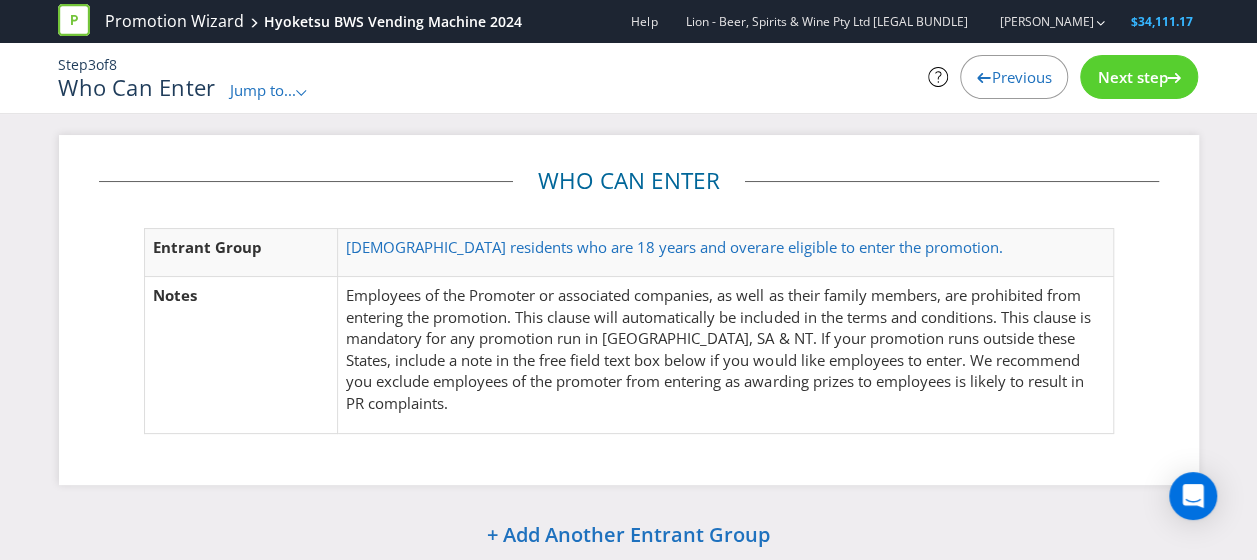 click on "Previous" at bounding box center (1021, 77) 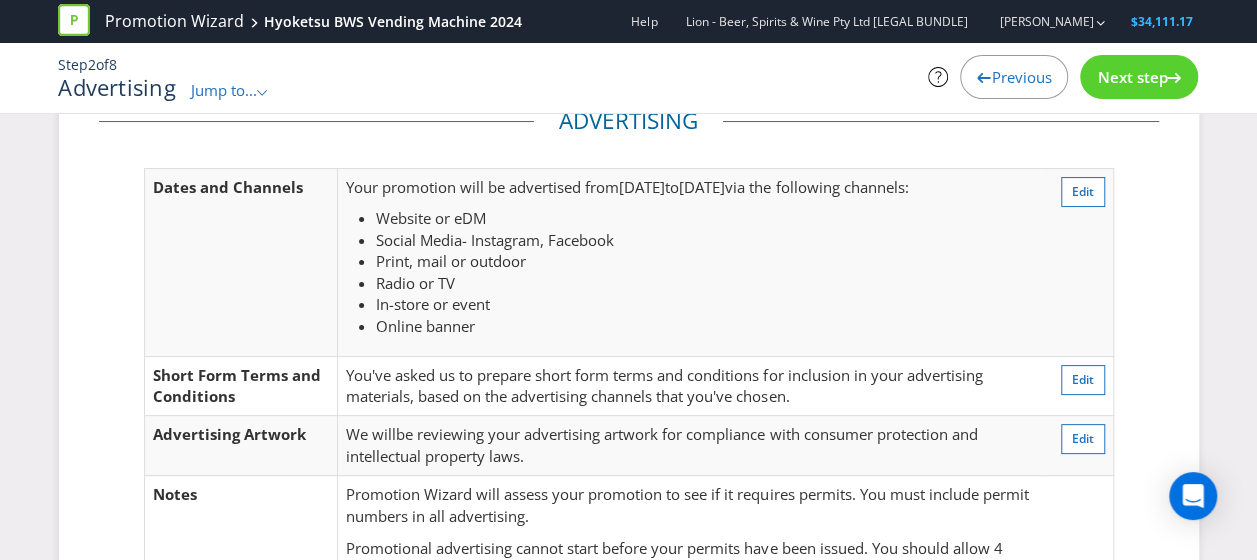 scroll, scrollTop: 0, scrollLeft: 0, axis: both 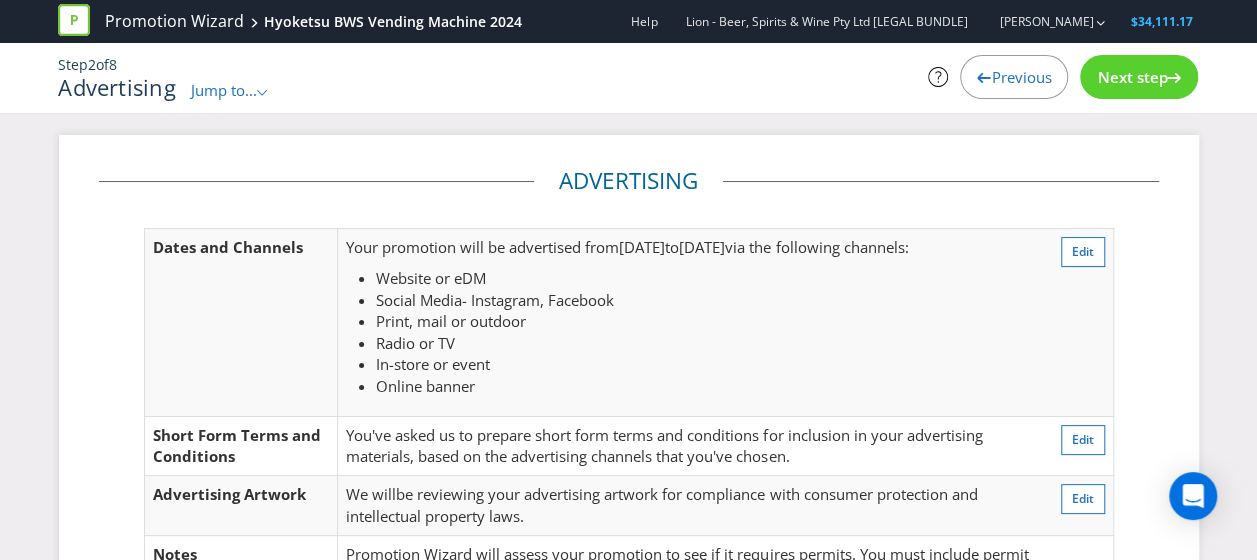 click on "Previous" at bounding box center (1021, 77) 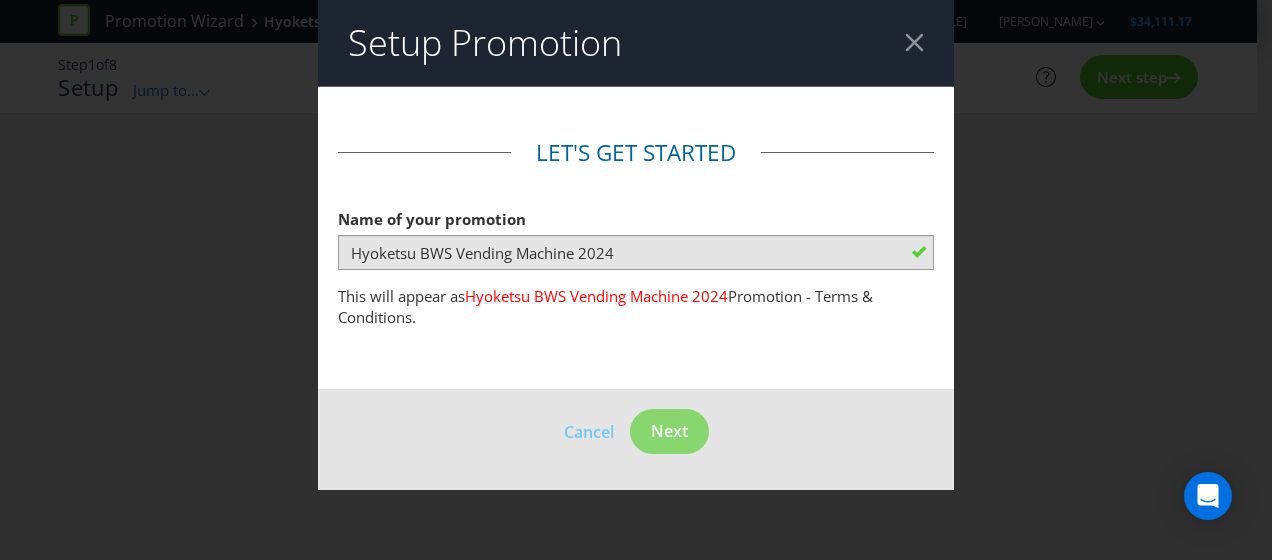 click at bounding box center [914, 42] 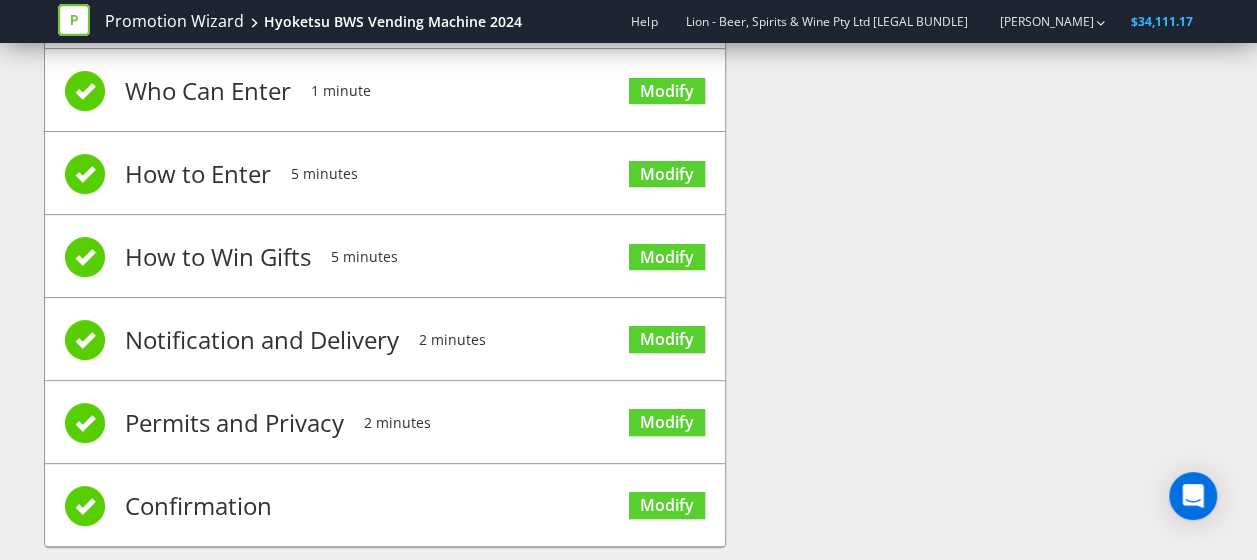 scroll, scrollTop: 241, scrollLeft: 0, axis: vertical 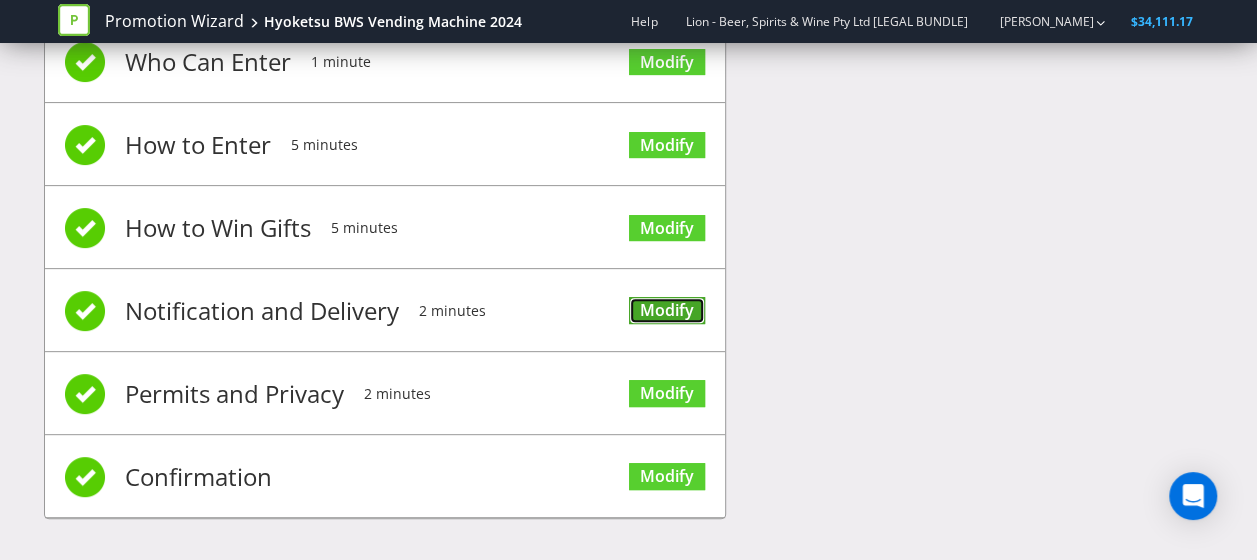 click on "Modify" at bounding box center [667, 310] 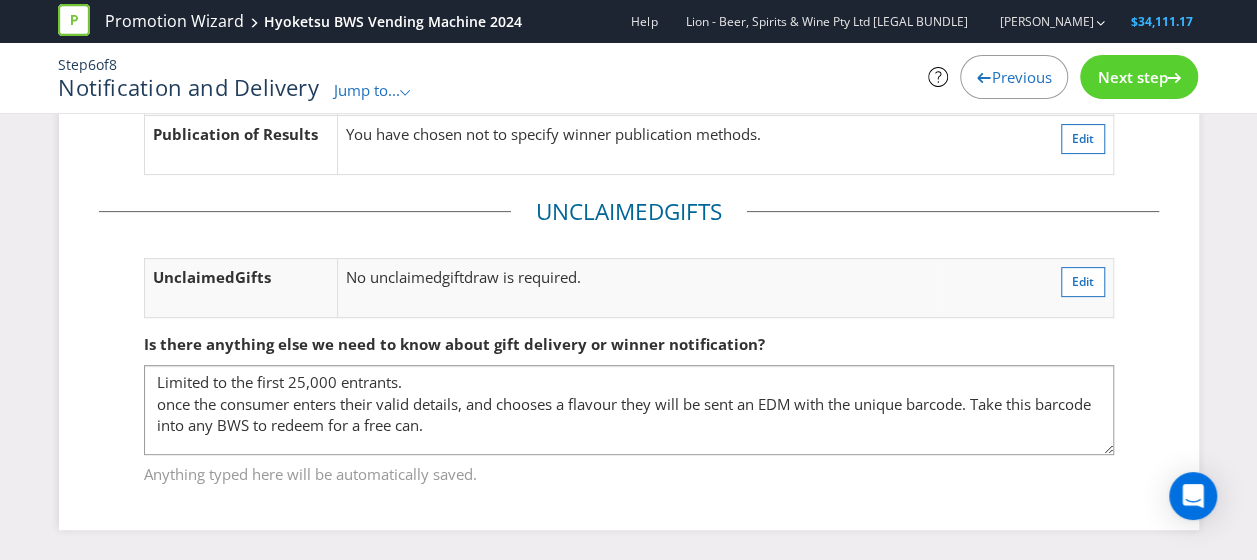 scroll, scrollTop: 209, scrollLeft: 0, axis: vertical 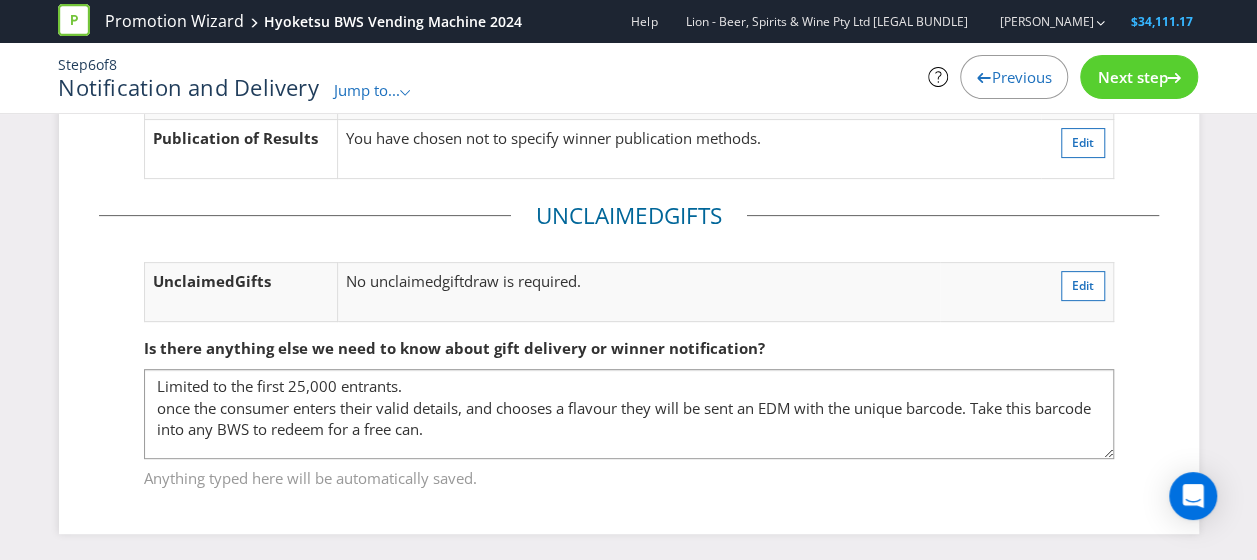 click on "Next step" at bounding box center [1132, 77] 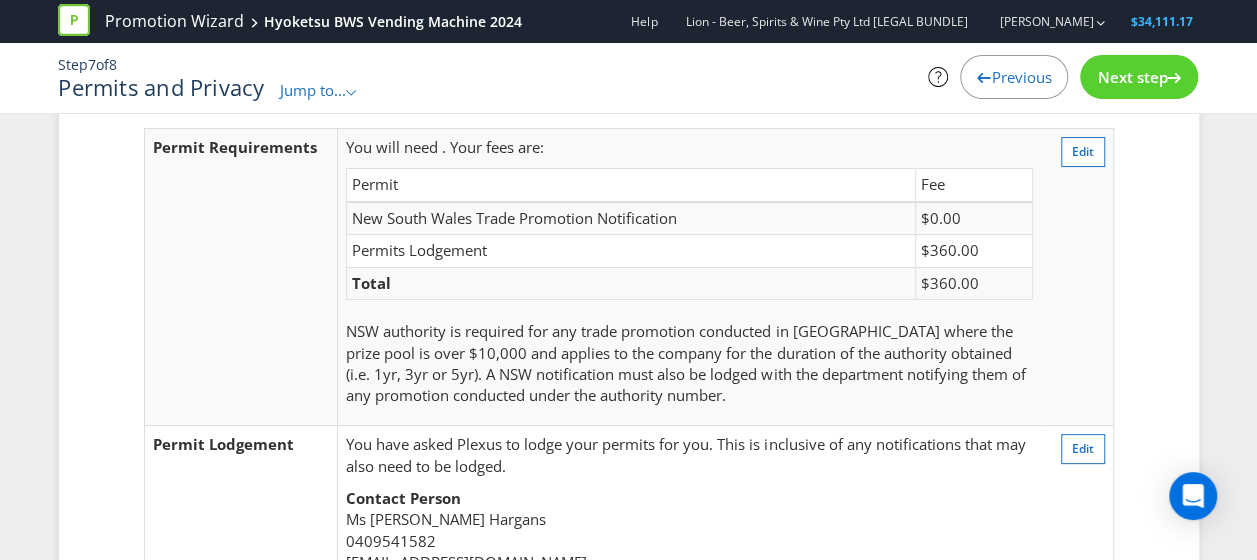 scroll, scrollTop: 61, scrollLeft: 0, axis: vertical 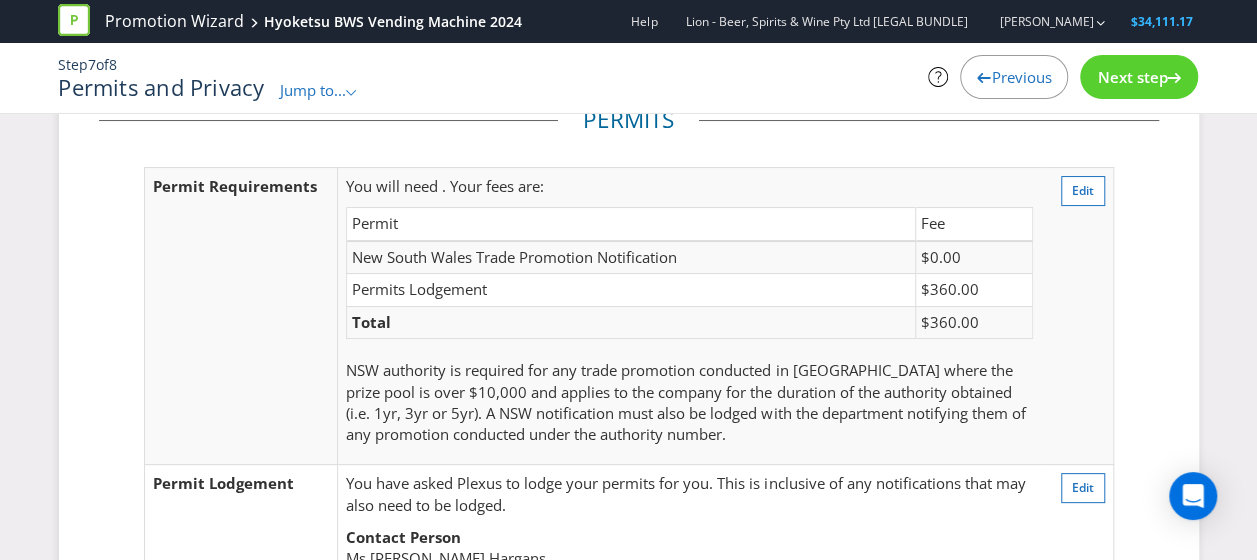 click 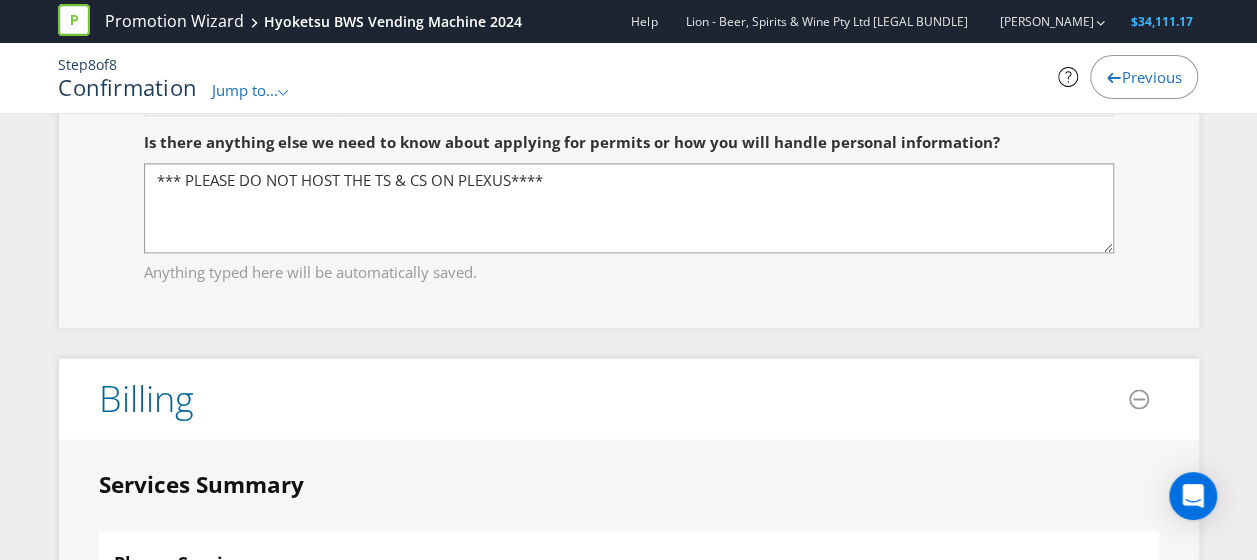 scroll, scrollTop: 4925, scrollLeft: 0, axis: vertical 